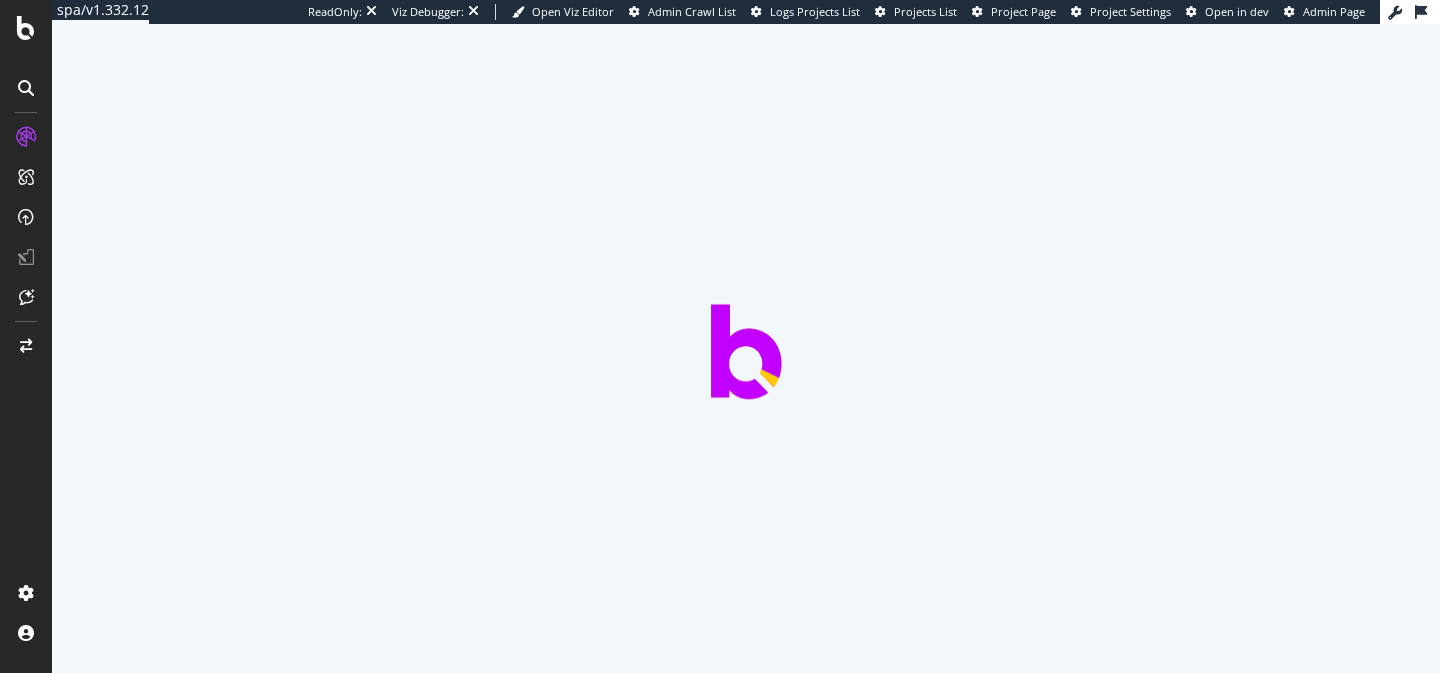 scroll, scrollTop: 0, scrollLeft: 0, axis: both 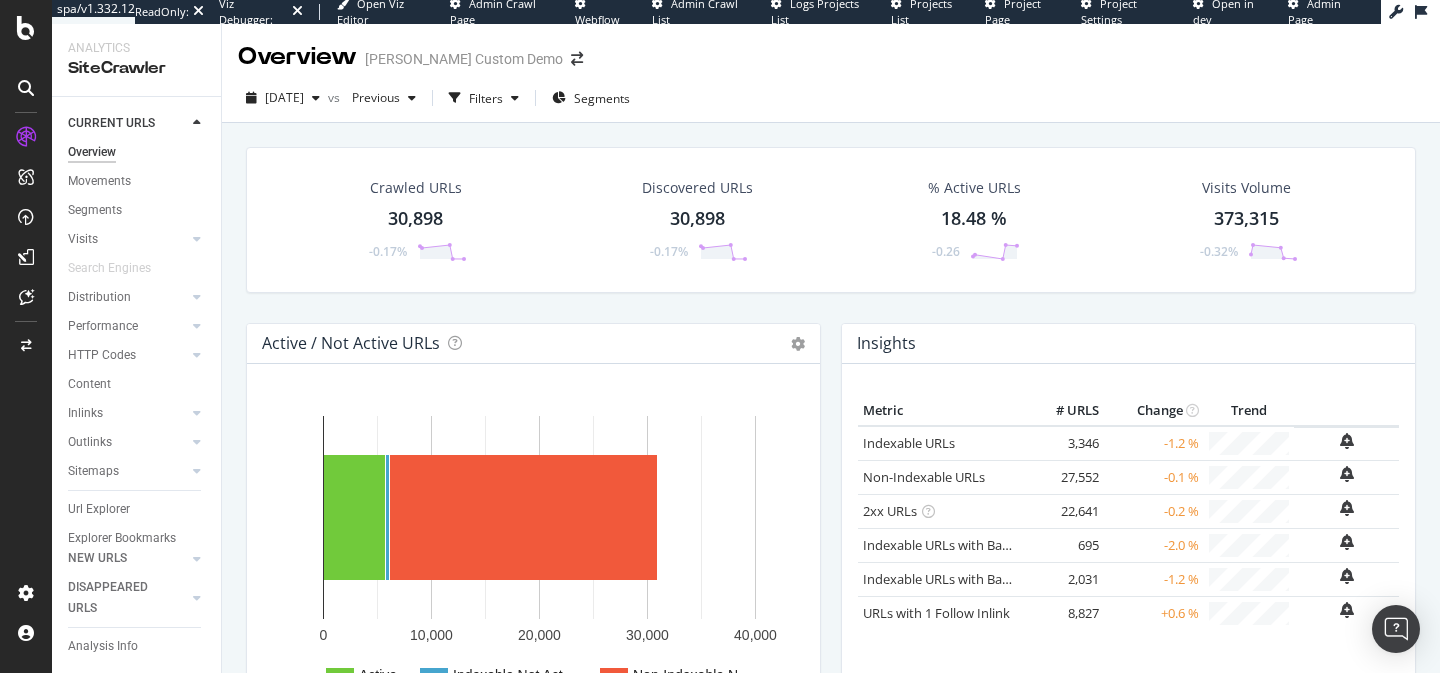 click at bounding box center [26, 336] 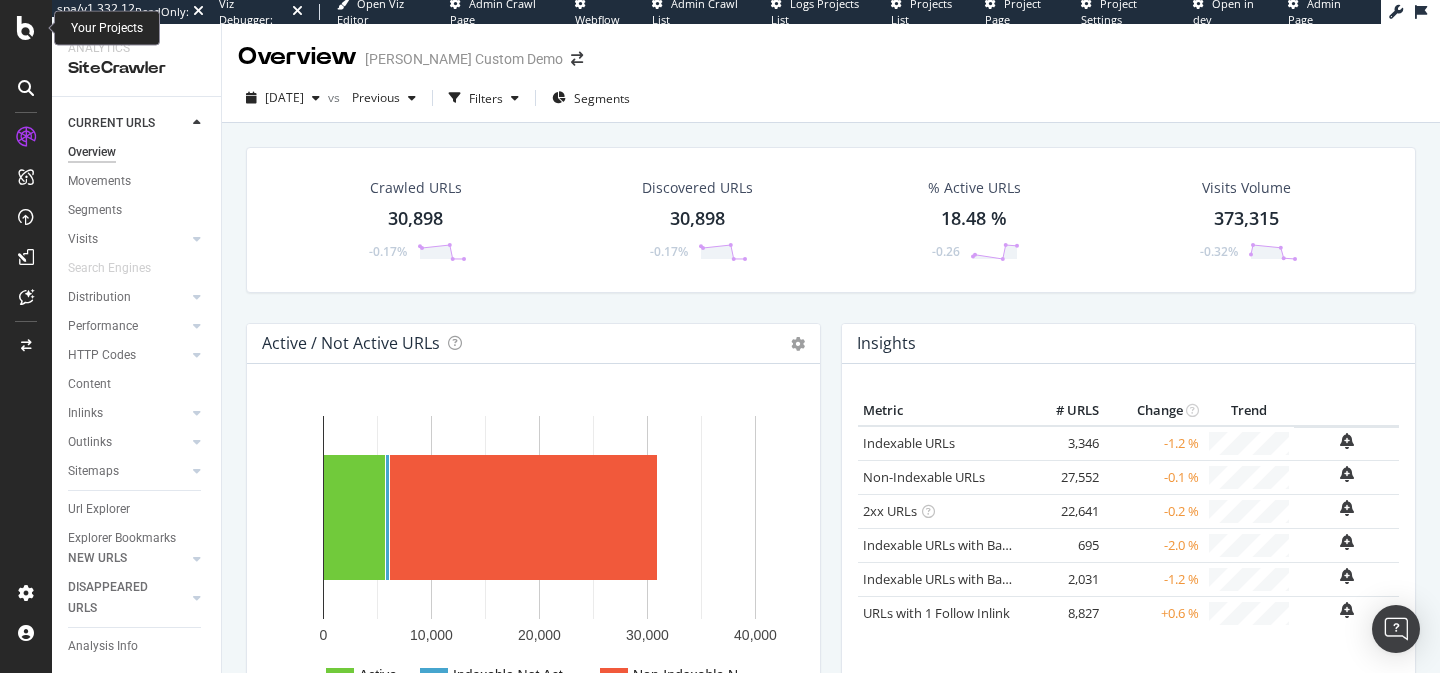 click at bounding box center [26, 28] 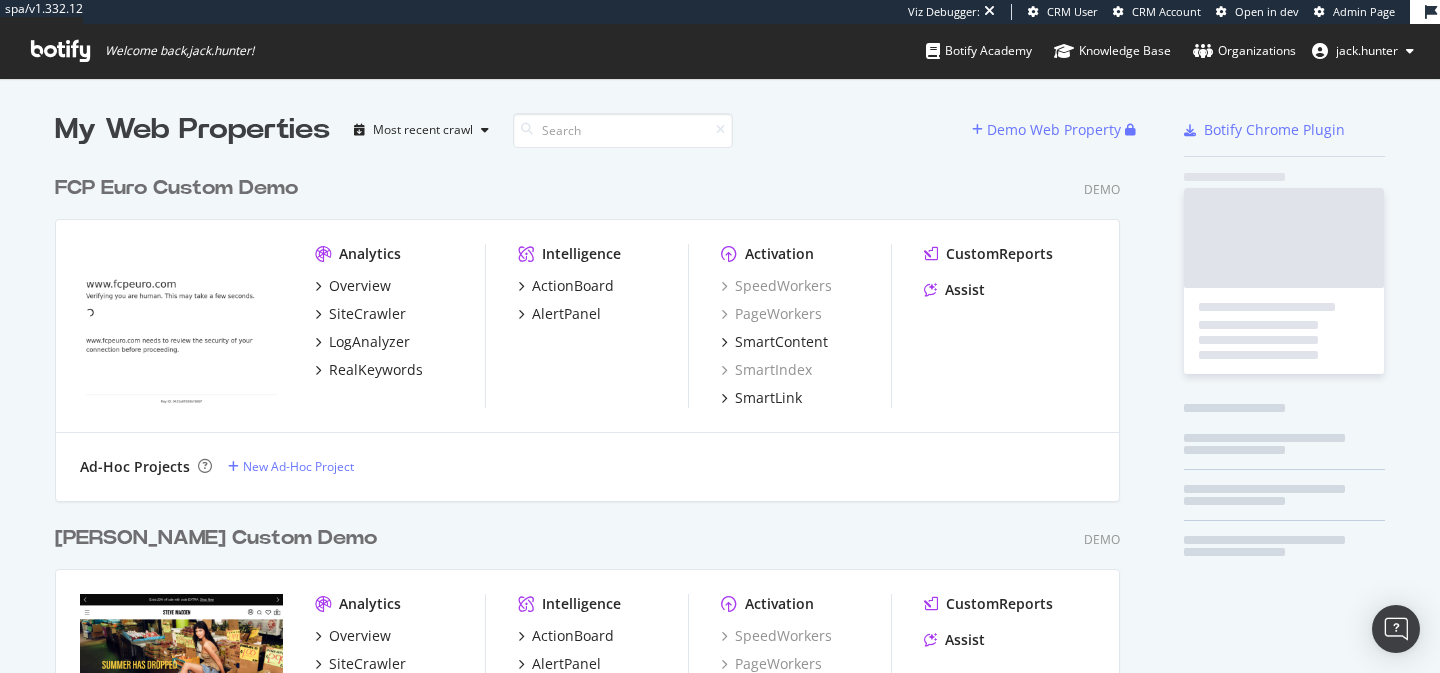 scroll, scrollTop: 1, scrollLeft: 1, axis: both 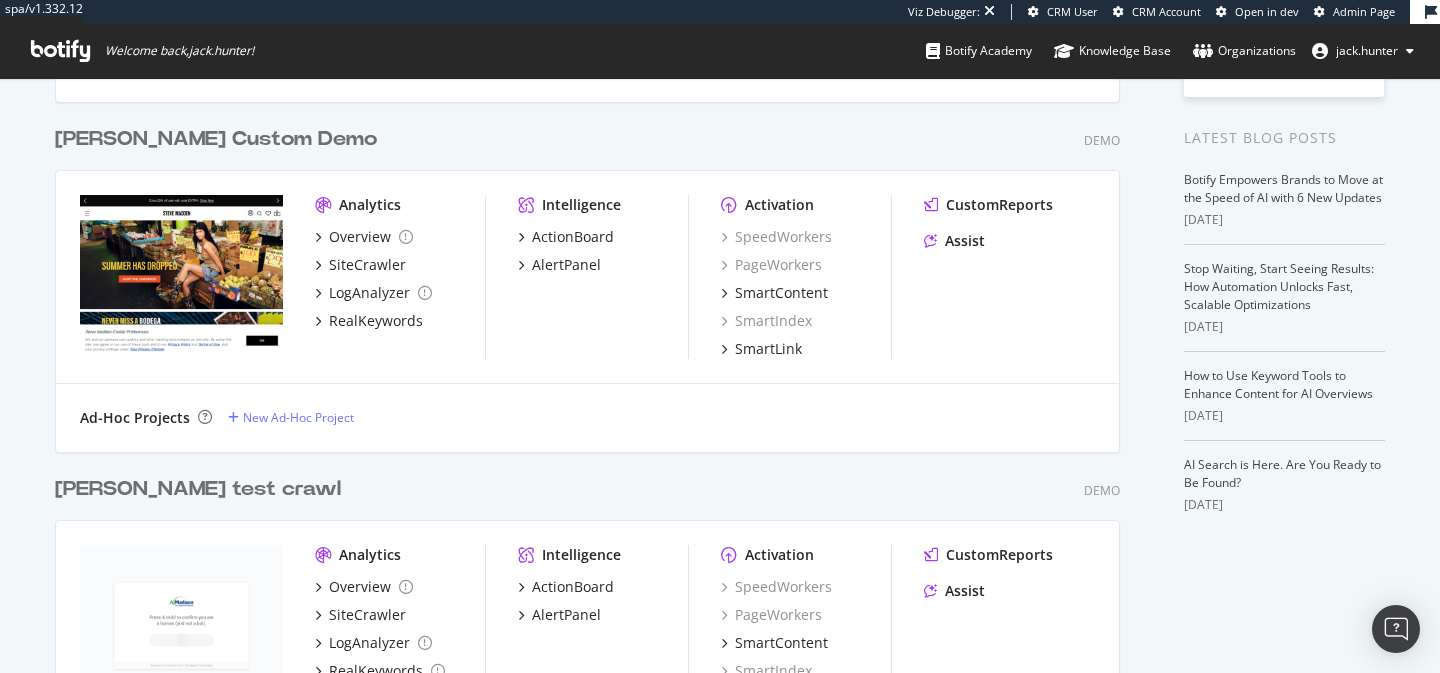 click on "Steve Madden Custom Demo" at bounding box center (216, 139) 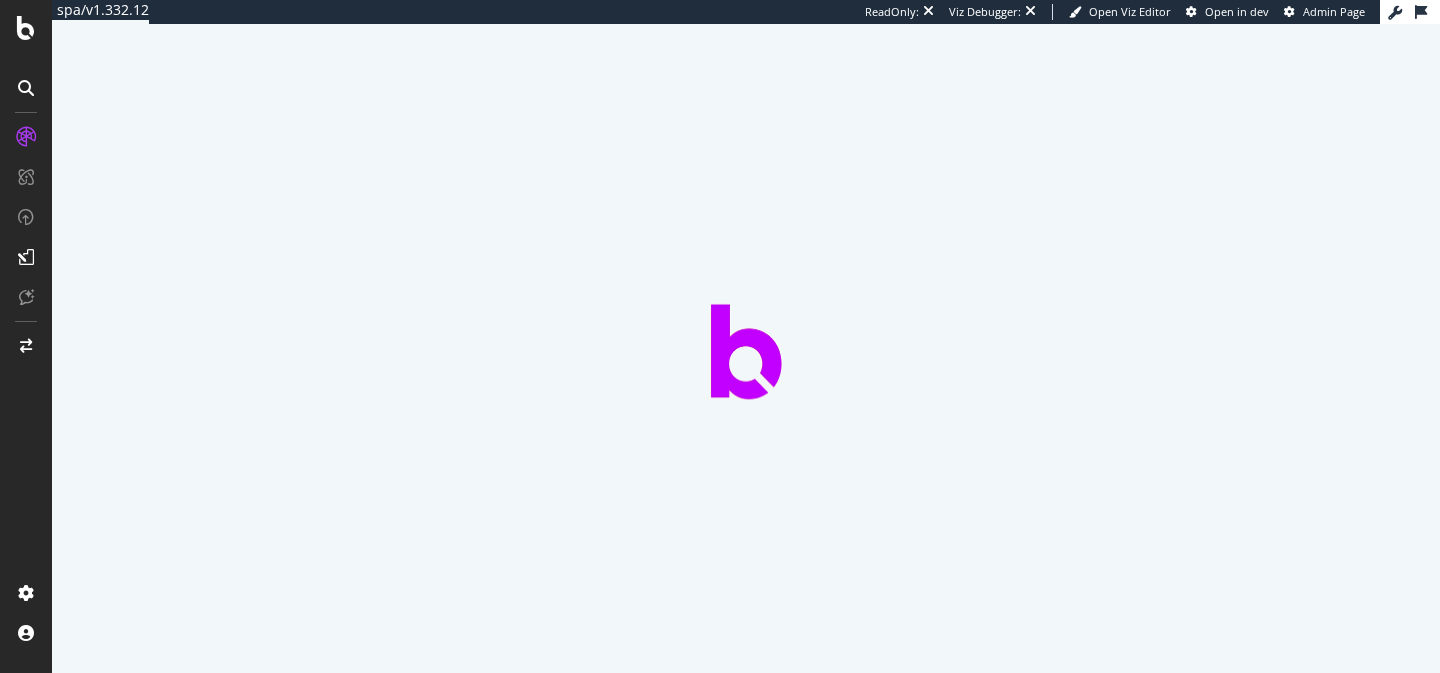 scroll, scrollTop: 0, scrollLeft: 0, axis: both 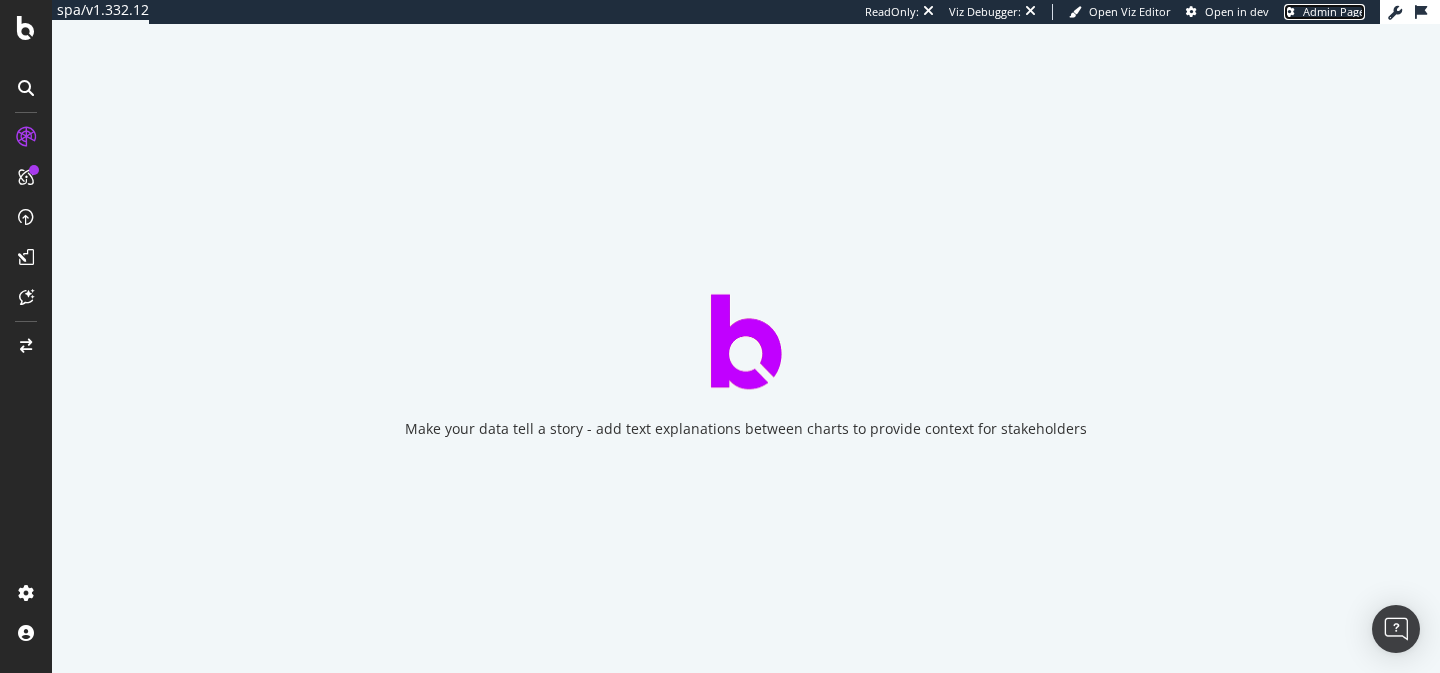 click on "Admin Page" at bounding box center (1324, 12) 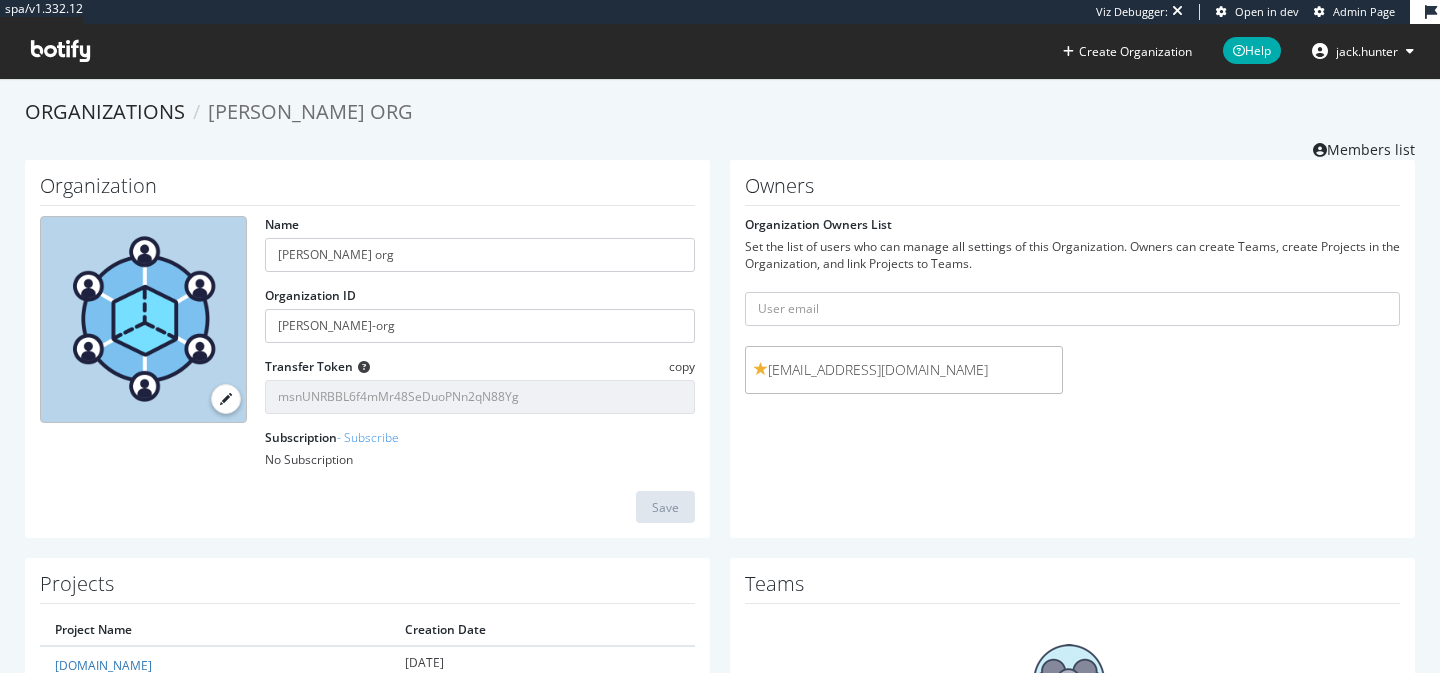scroll, scrollTop: 0, scrollLeft: 0, axis: both 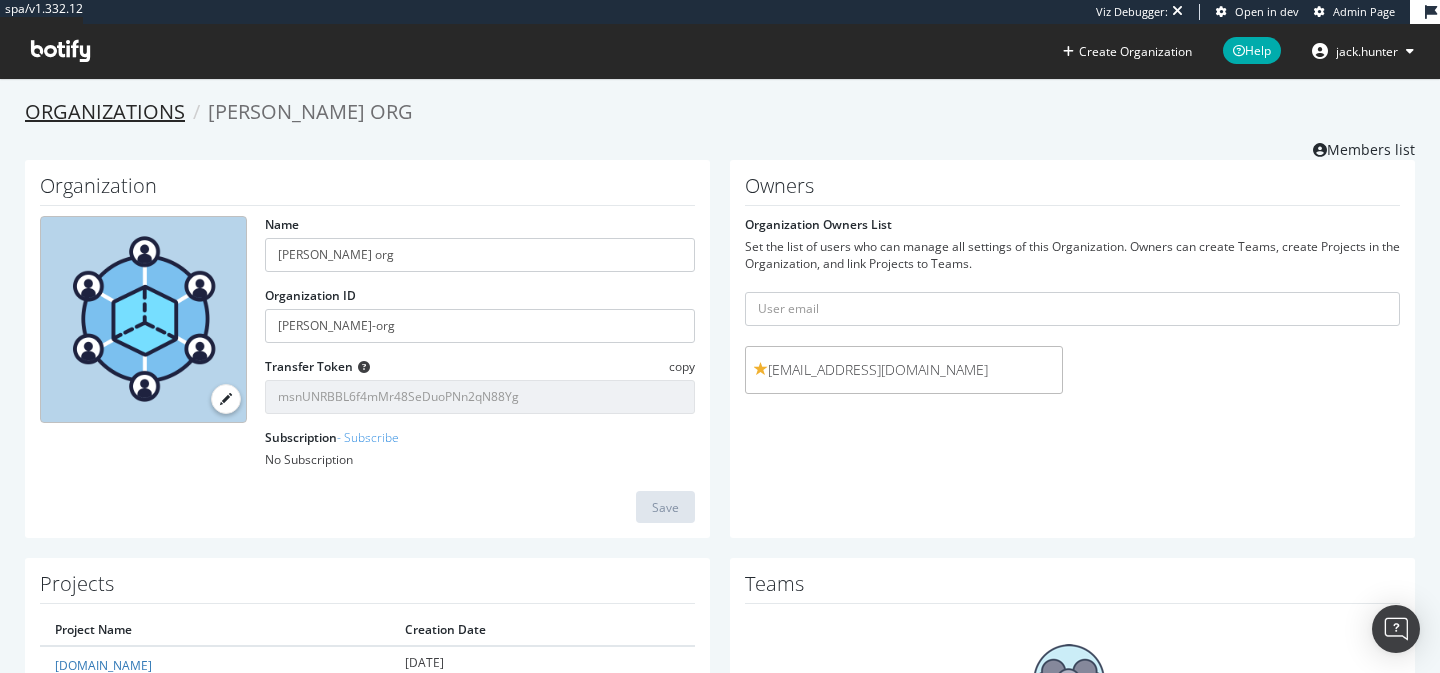 click on "Organizations" at bounding box center [105, 111] 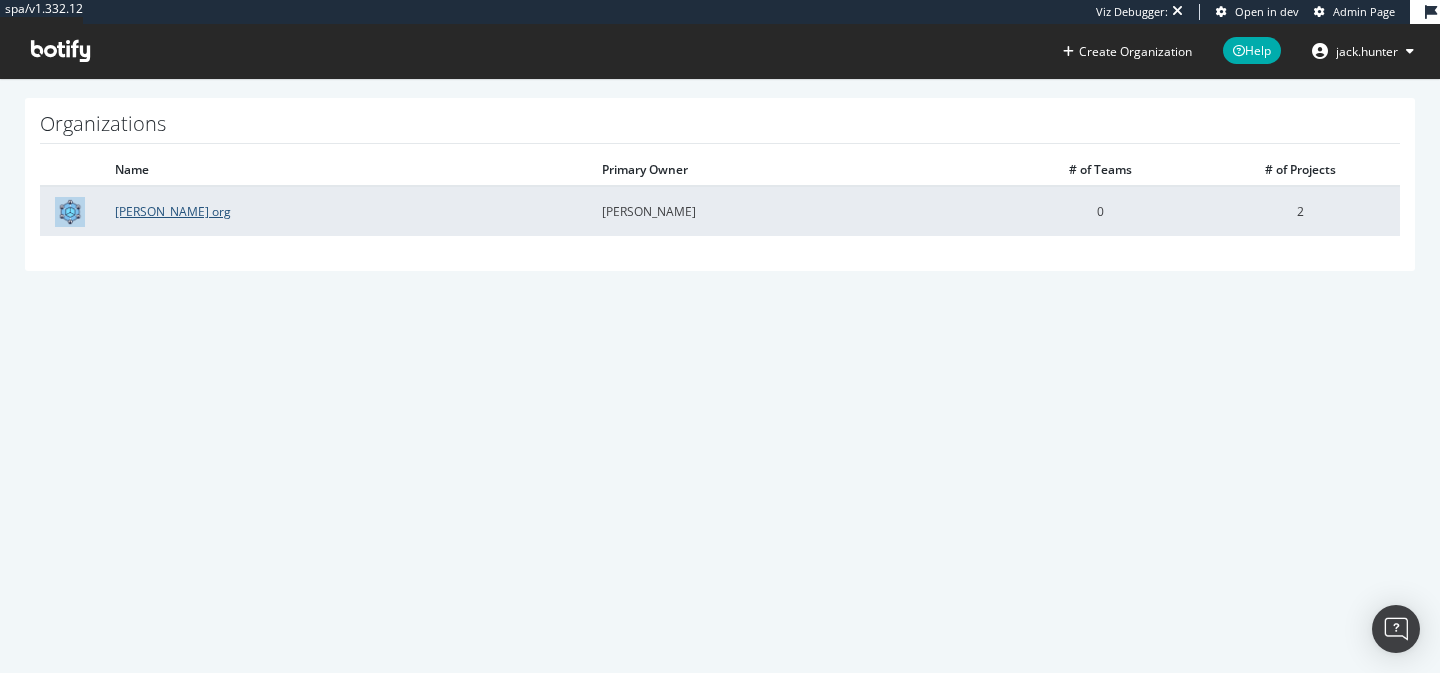 click on "[PERSON_NAME] org" at bounding box center [173, 211] 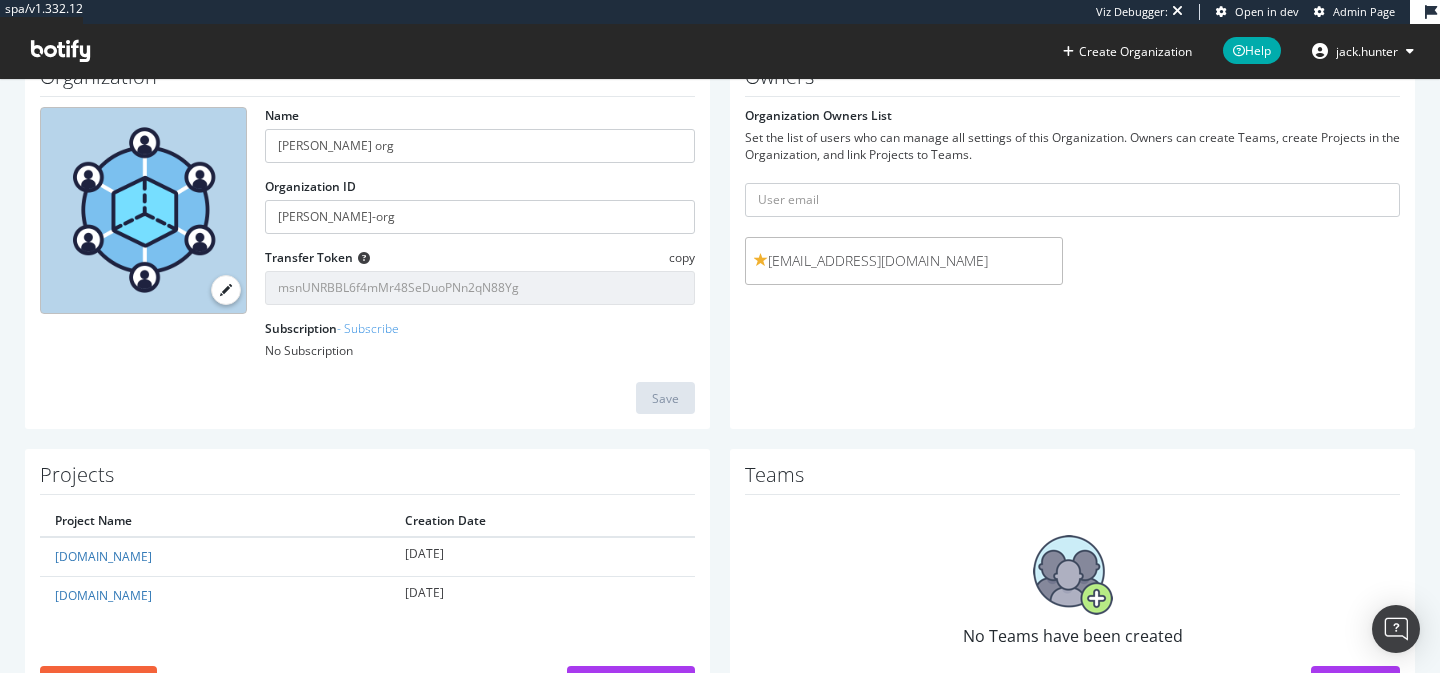scroll, scrollTop: 189, scrollLeft: 0, axis: vertical 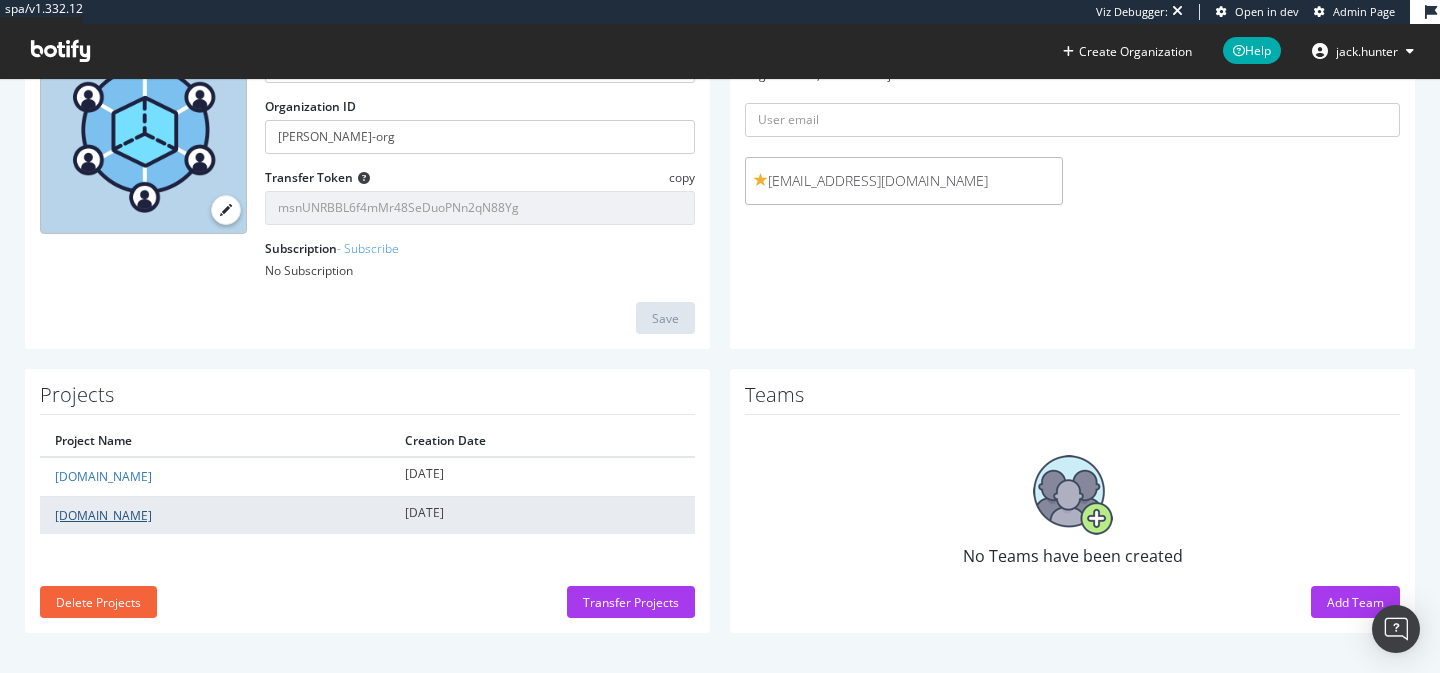 click on "www.stevemadden.com" at bounding box center (103, 515) 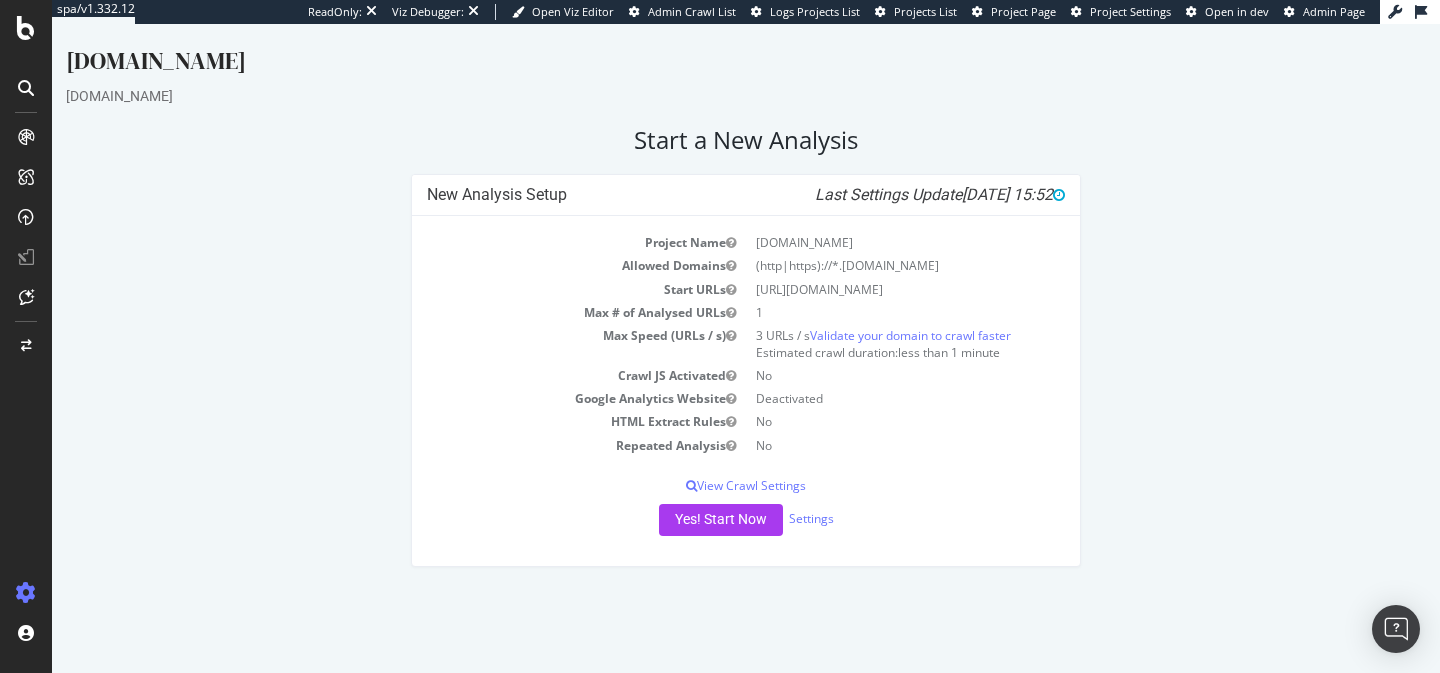 scroll, scrollTop: 0, scrollLeft: 0, axis: both 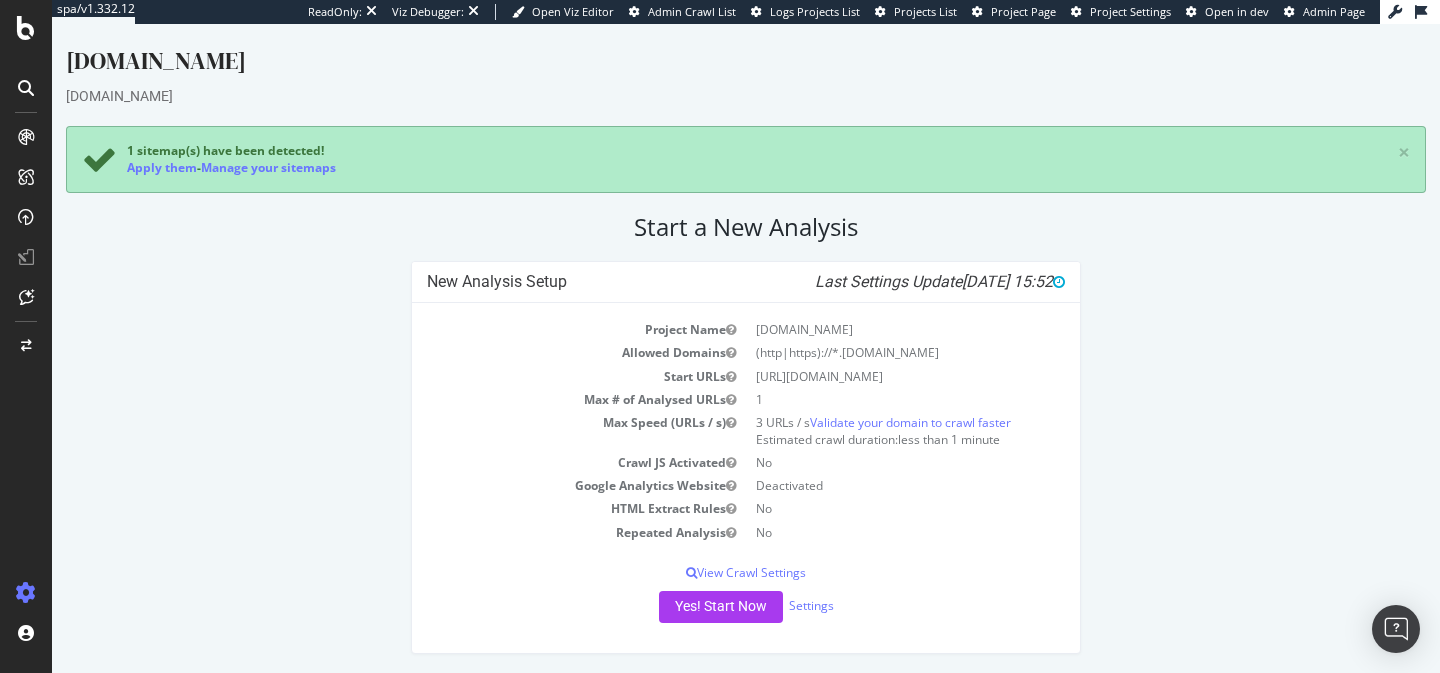 click on "stevemadden.com" at bounding box center (746, 96) 